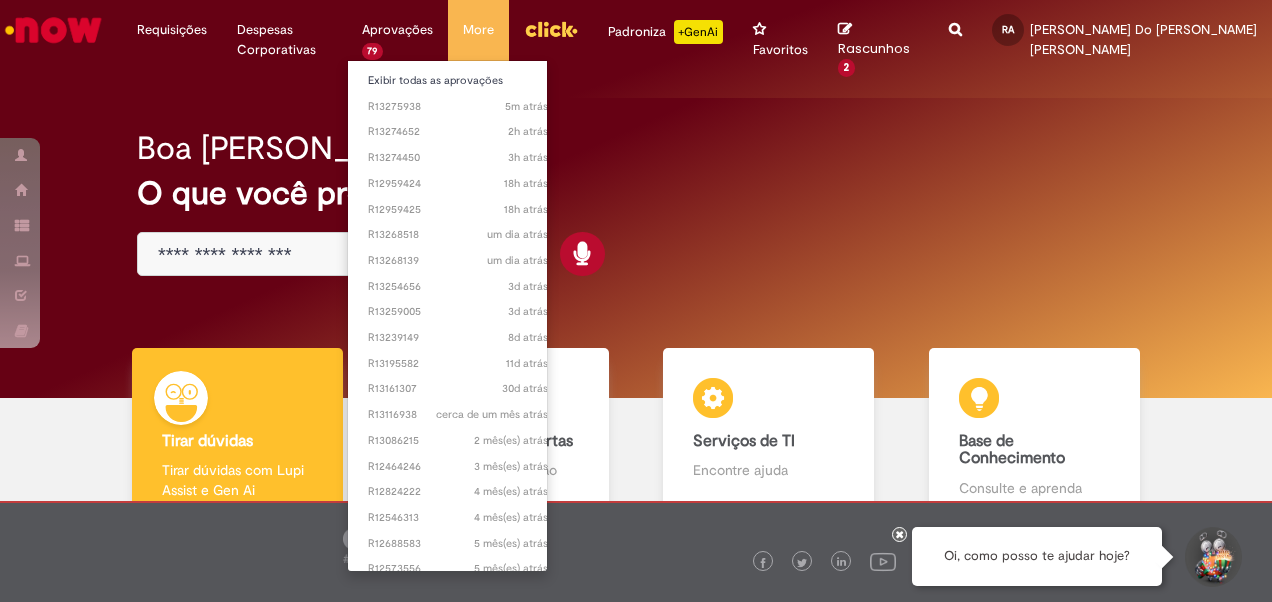 scroll, scrollTop: 0, scrollLeft: 0, axis: both 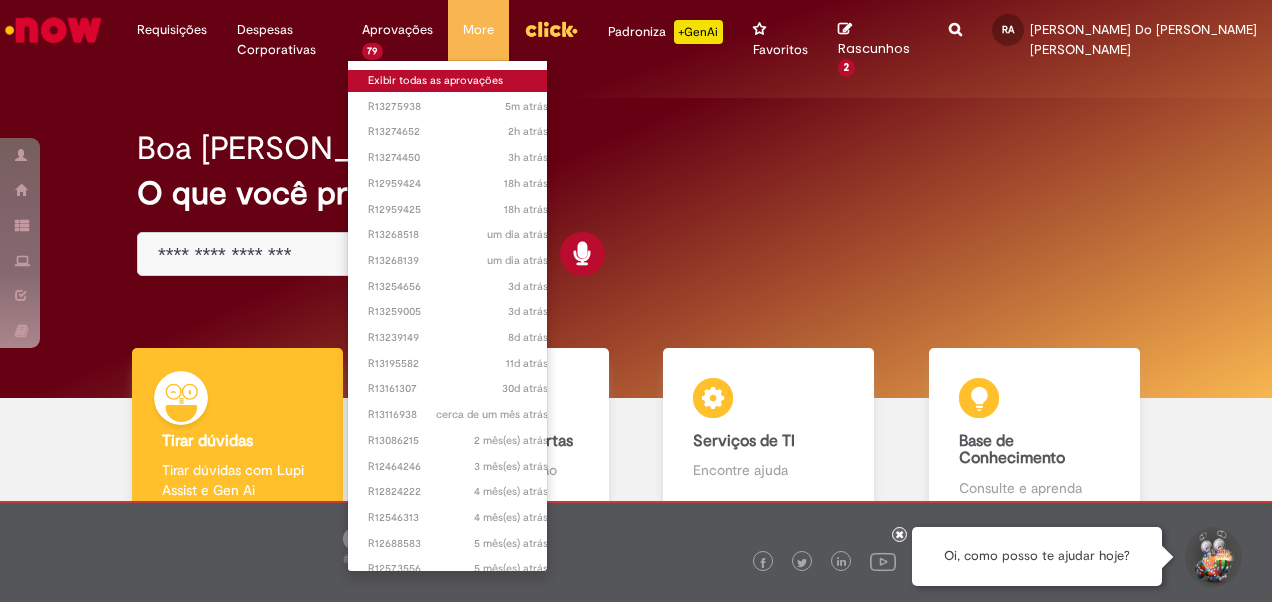 click on "Exibir todas as aprovações" at bounding box center [458, 81] 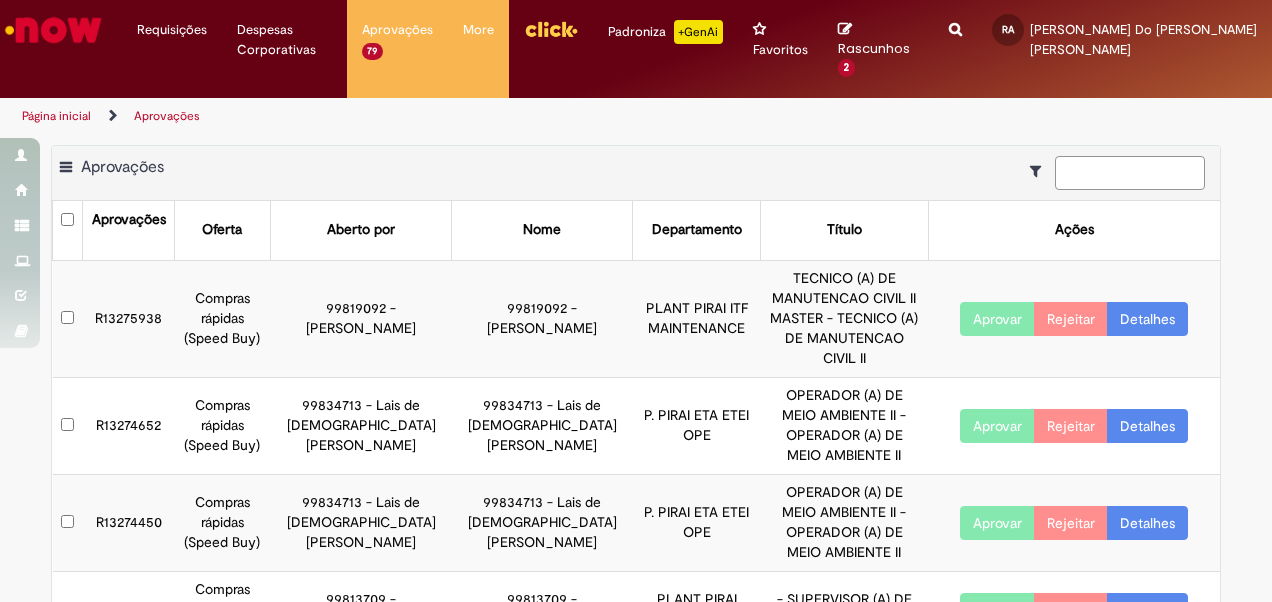 click at bounding box center (1130, 173) 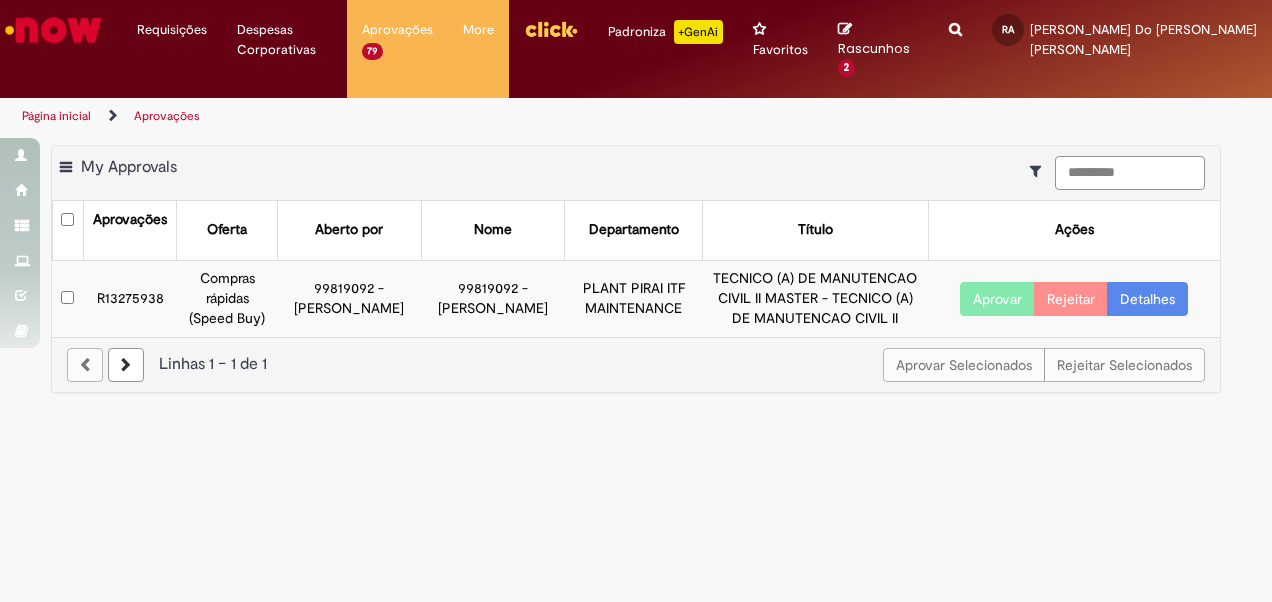 type on "*********" 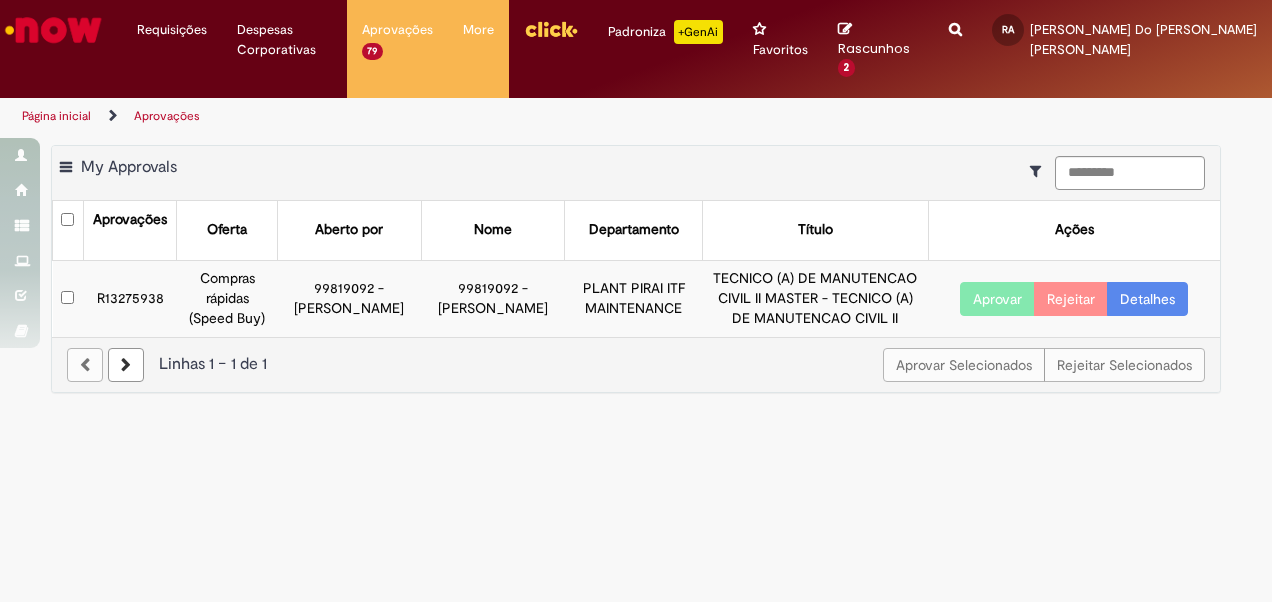 click on "Aprovar" at bounding box center [997, 299] 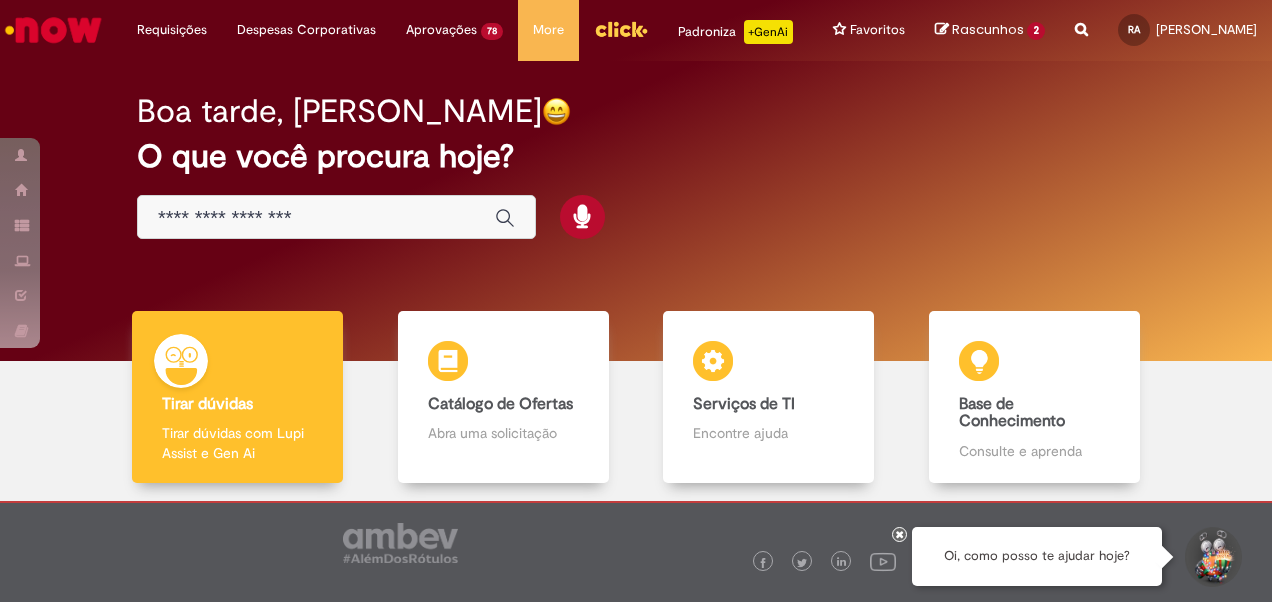 scroll, scrollTop: 0, scrollLeft: 0, axis: both 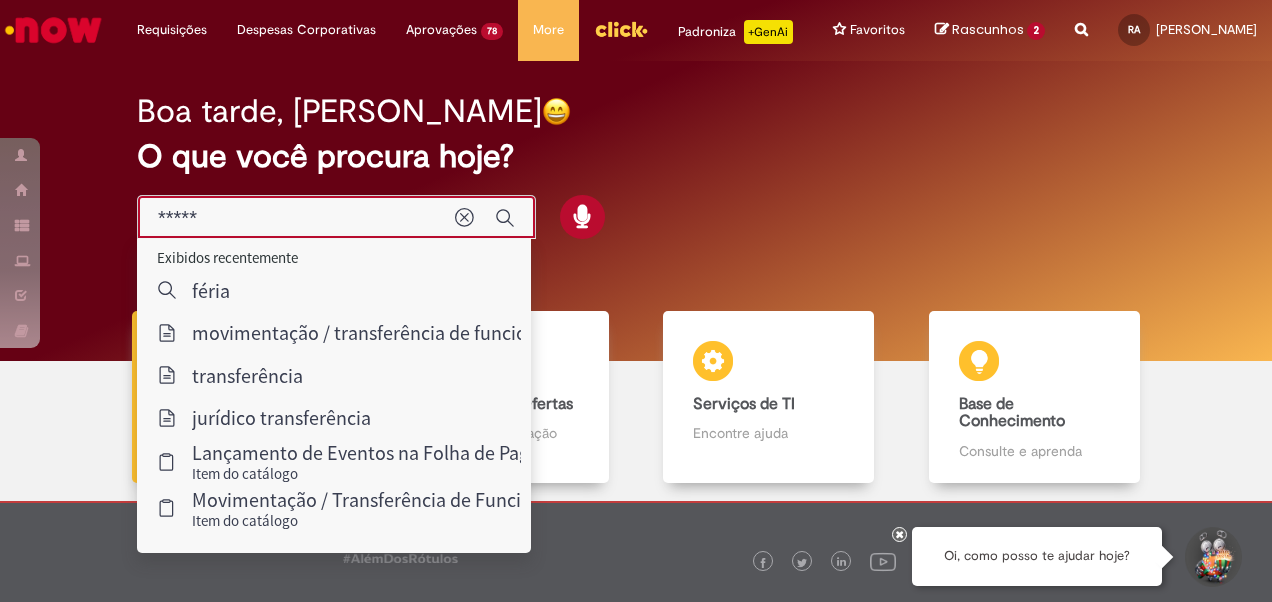 type on "******" 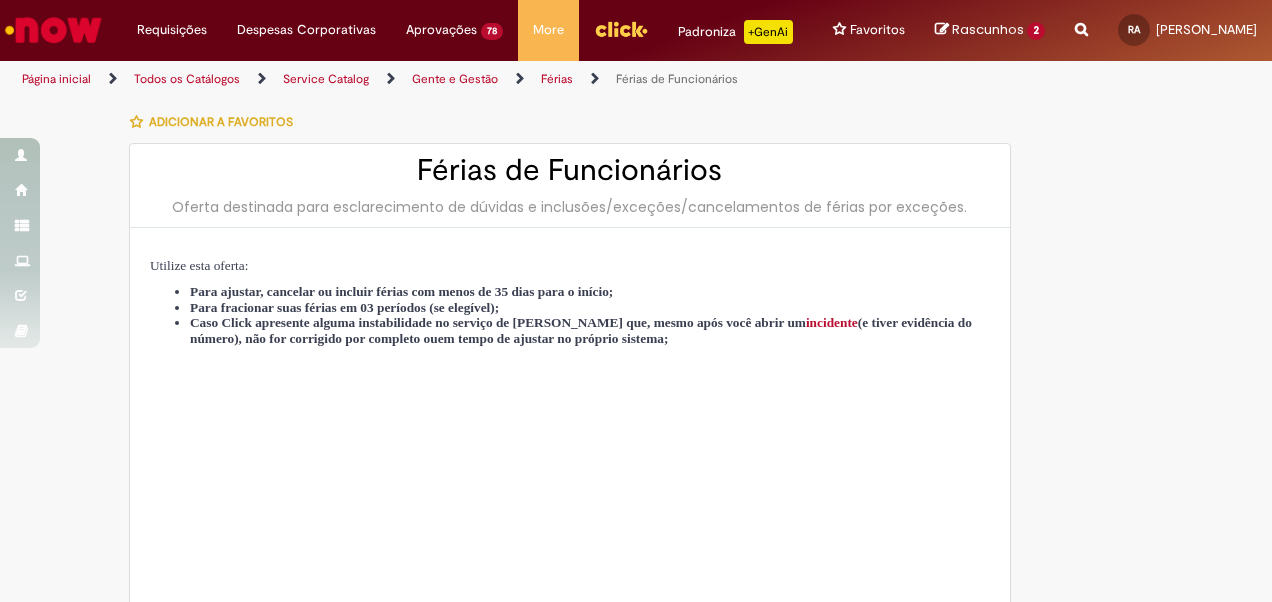 type on "**********" 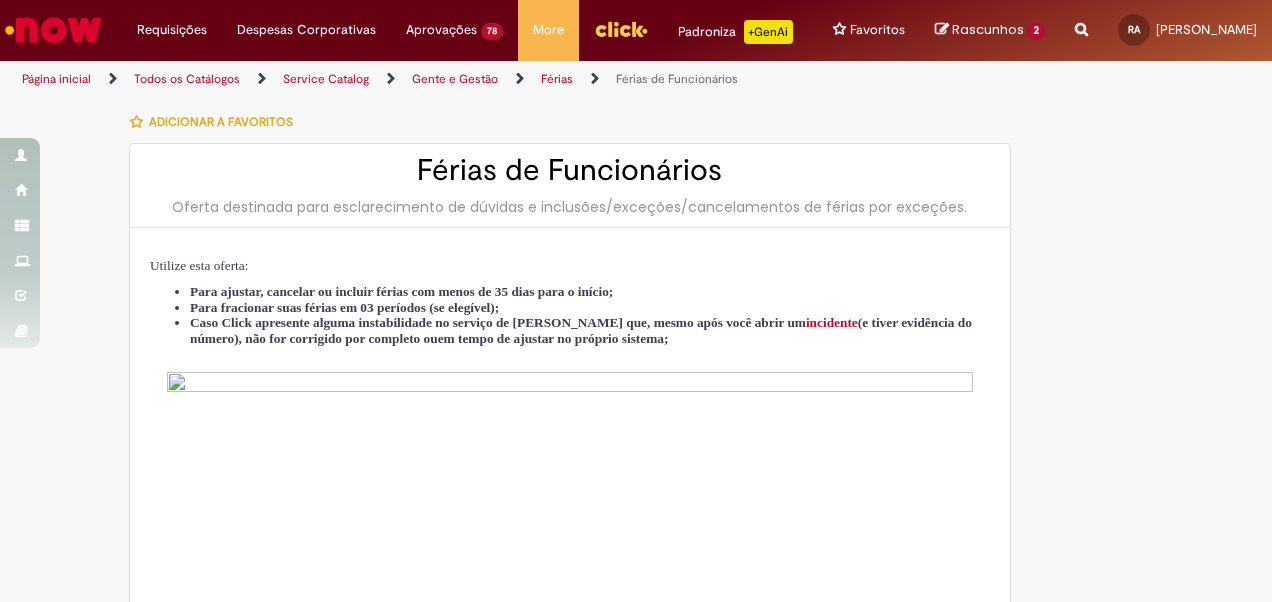 type on "**********" 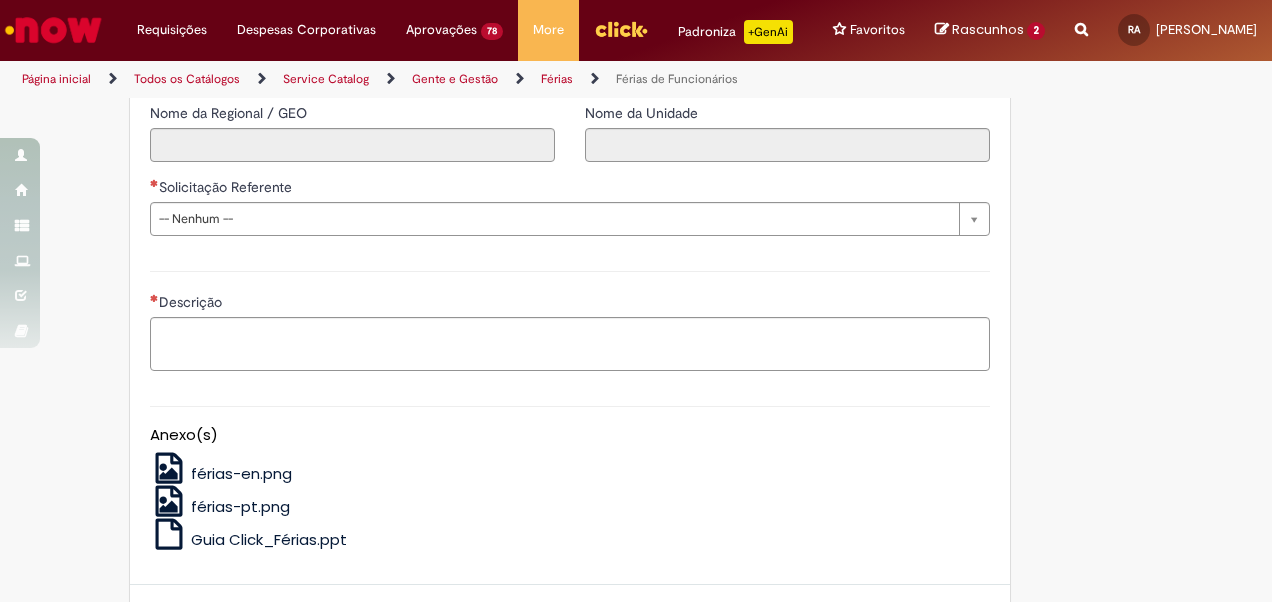 scroll, scrollTop: 1812, scrollLeft: 0, axis: vertical 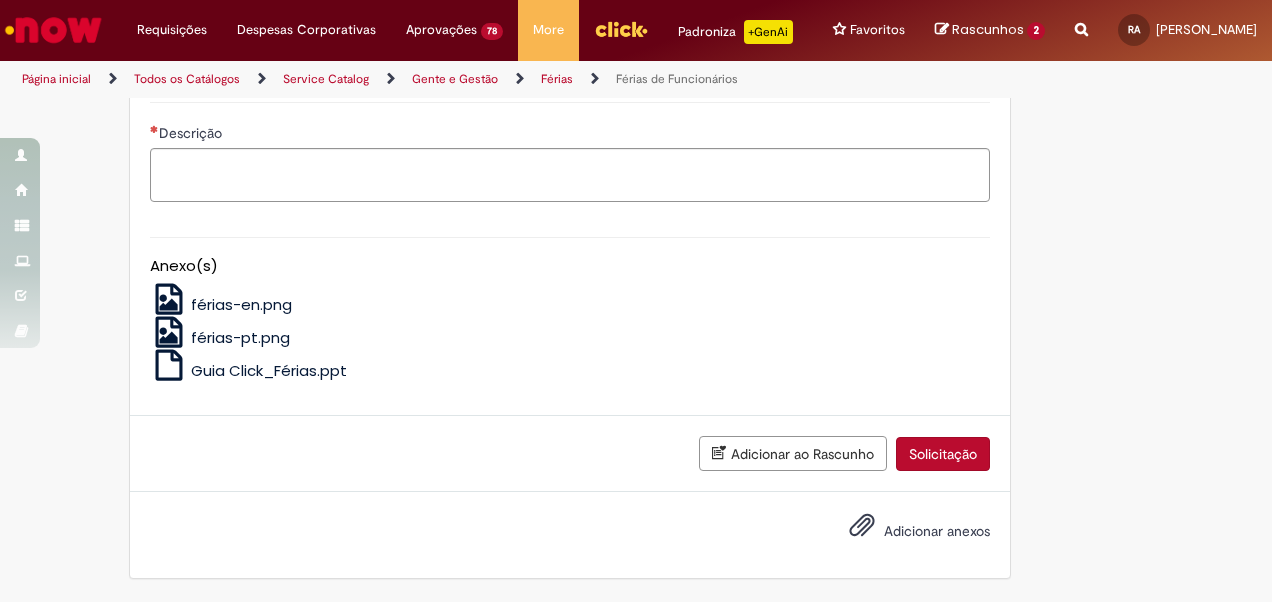 click on "férias-pt.png" at bounding box center [240, 337] 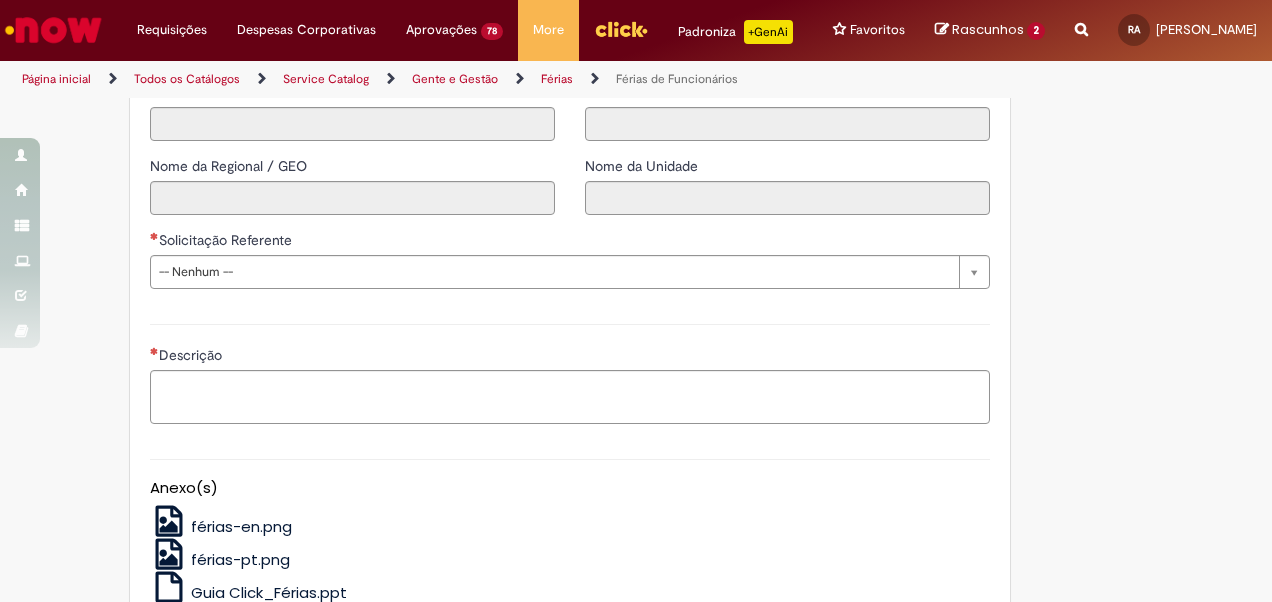 scroll, scrollTop: 1512, scrollLeft: 0, axis: vertical 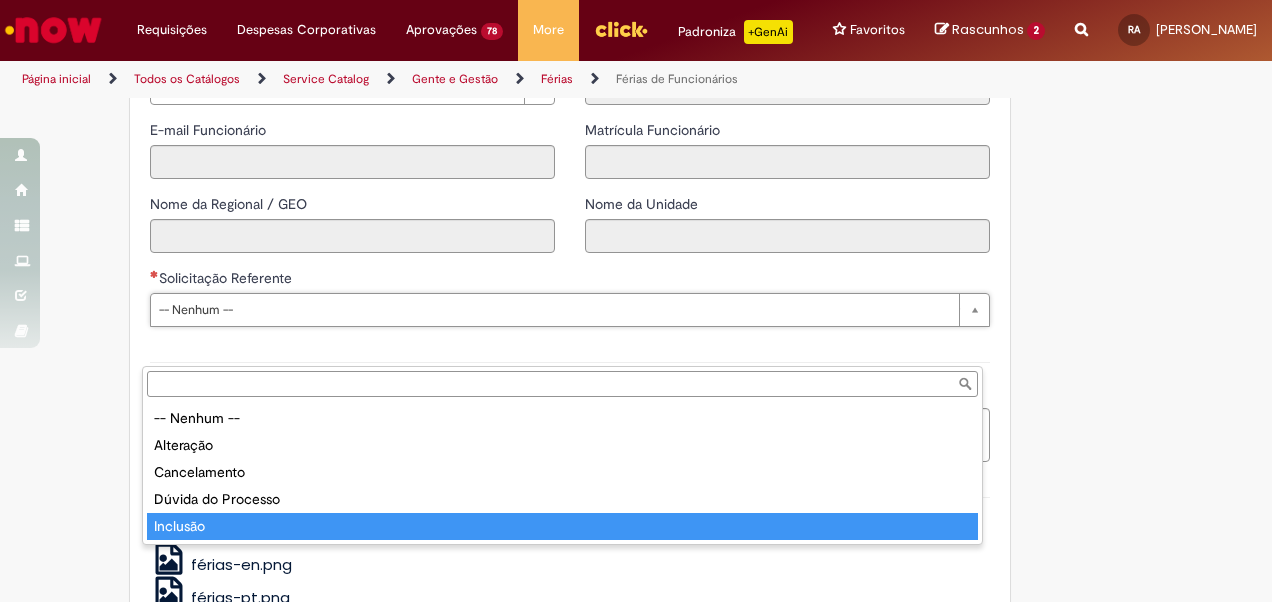 type on "********" 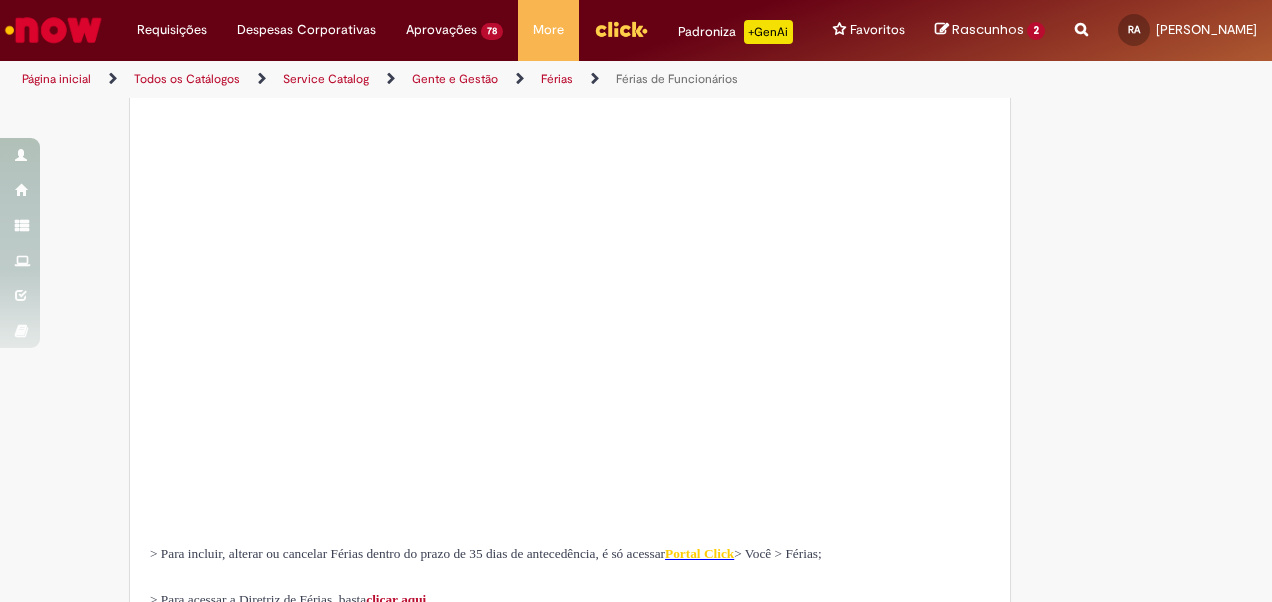 scroll, scrollTop: 334, scrollLeft: 0, axis: vertical 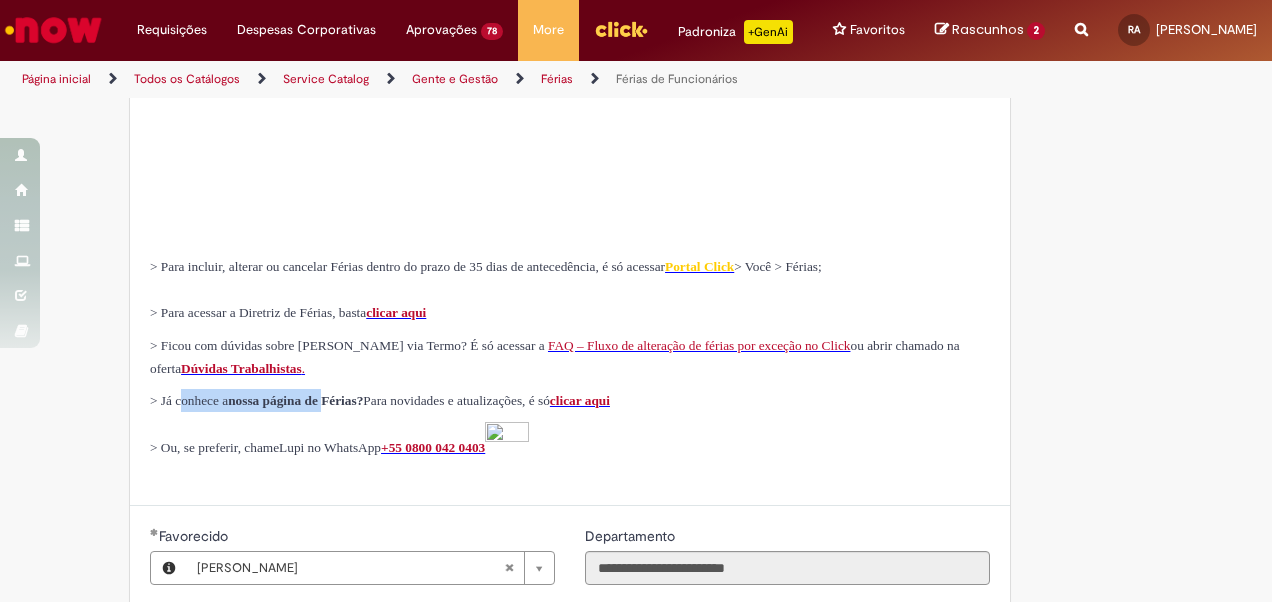 drag, startPoint x: 187, startPoint y: 446, endPoint x: 366, endPoint y: 445, distance: 179.00279 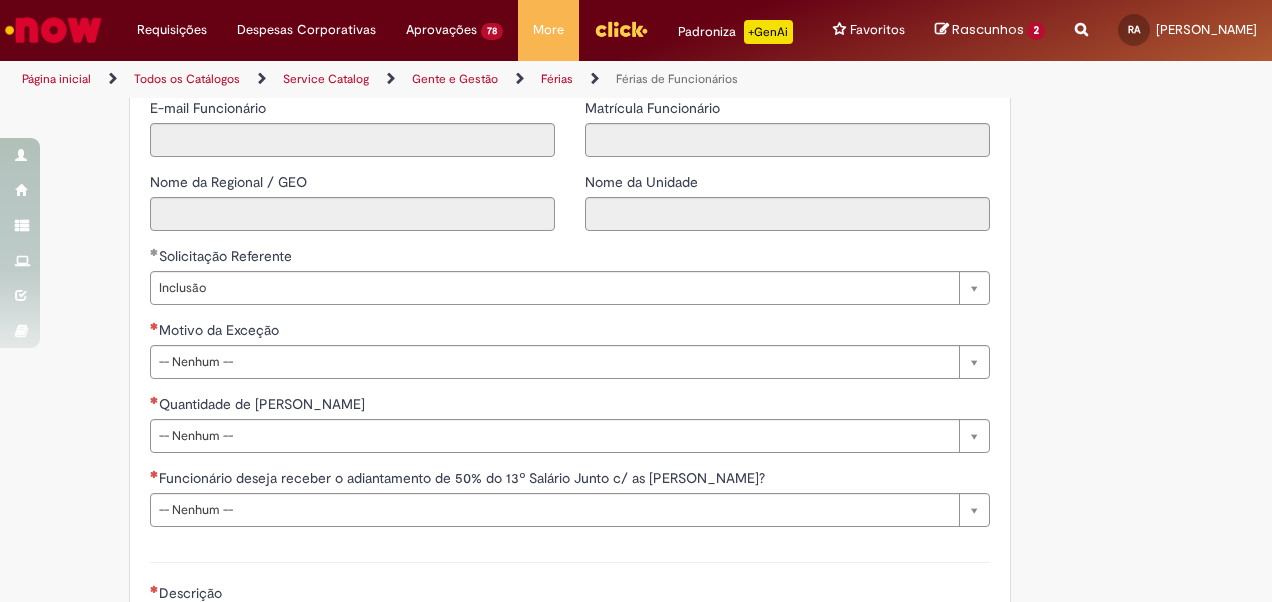 scroll, scrollTop: 1434, scrollLeft: 0, axis: vertical 